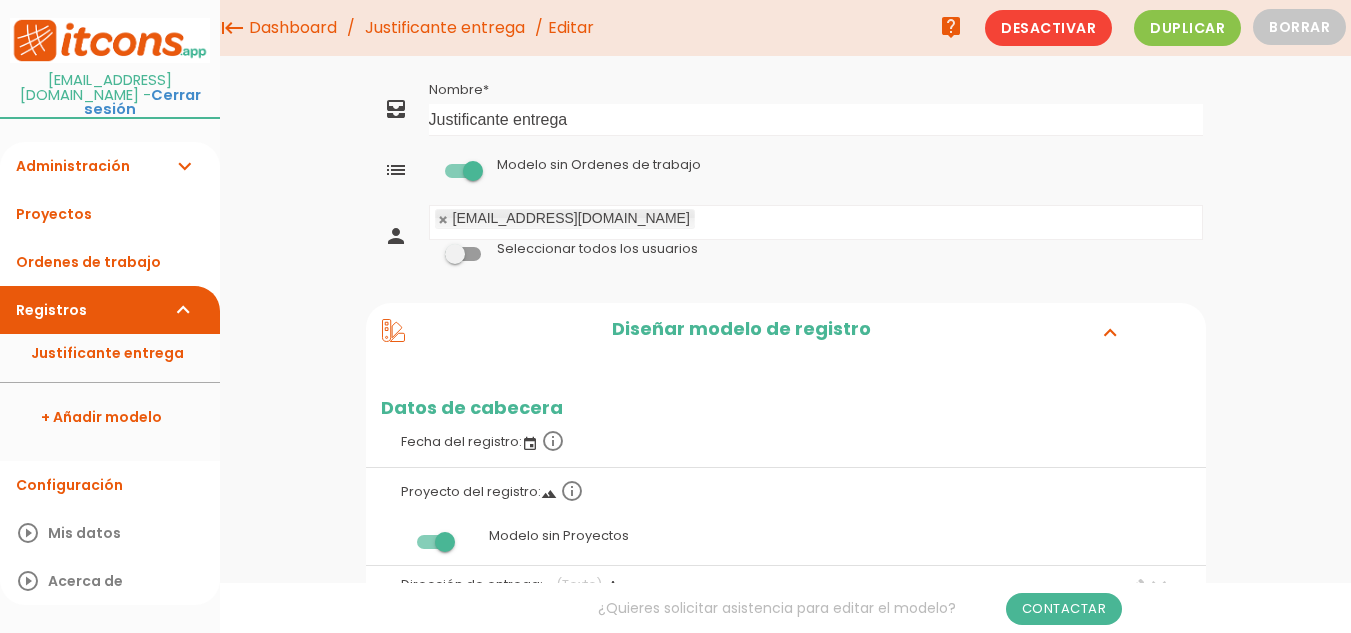 scroll, scrollTop: 0, scrollLeft: 0, axis: both 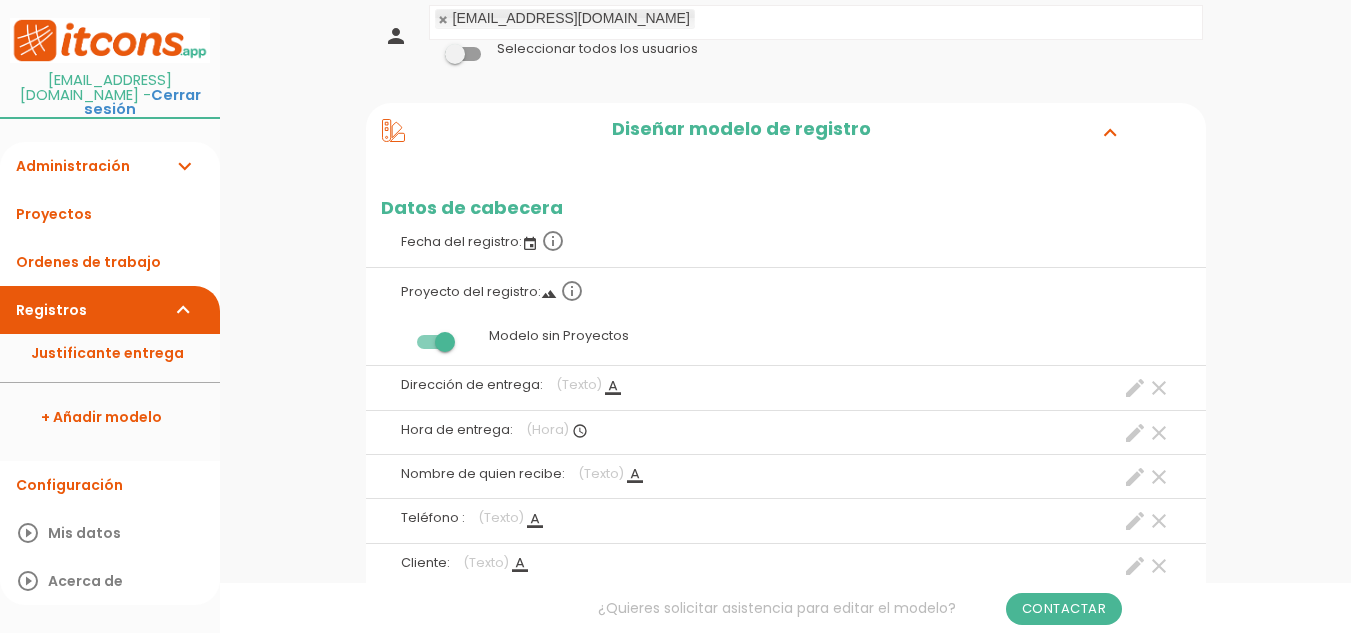 click at bounding box center [435, 342] 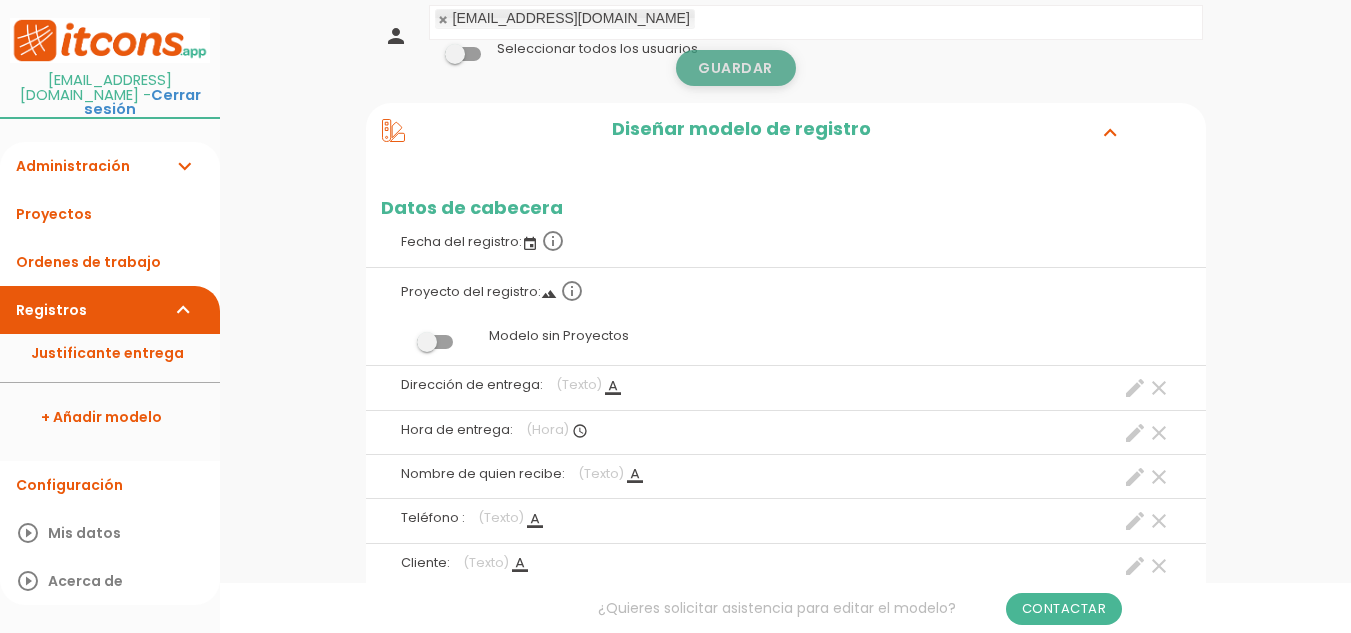 click on "Guardar" at bounding box center [736, 68] 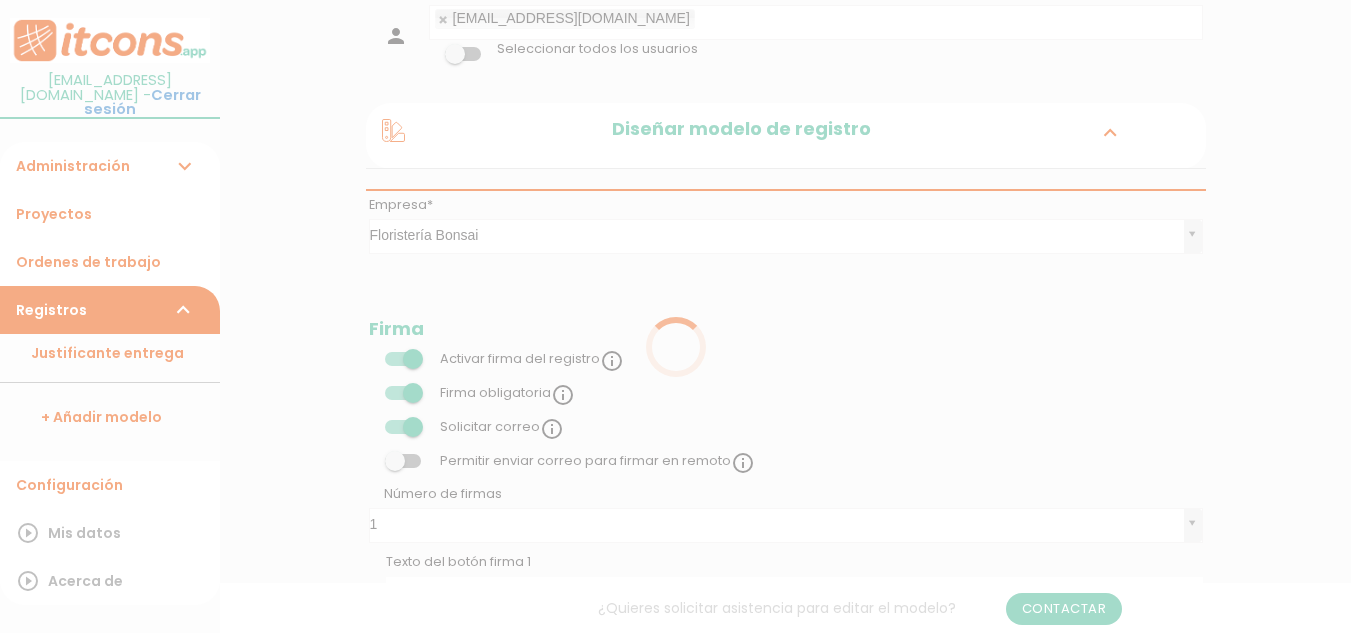 scroll, scrollTop: 200, scrollLeft: 0, axis: vertical 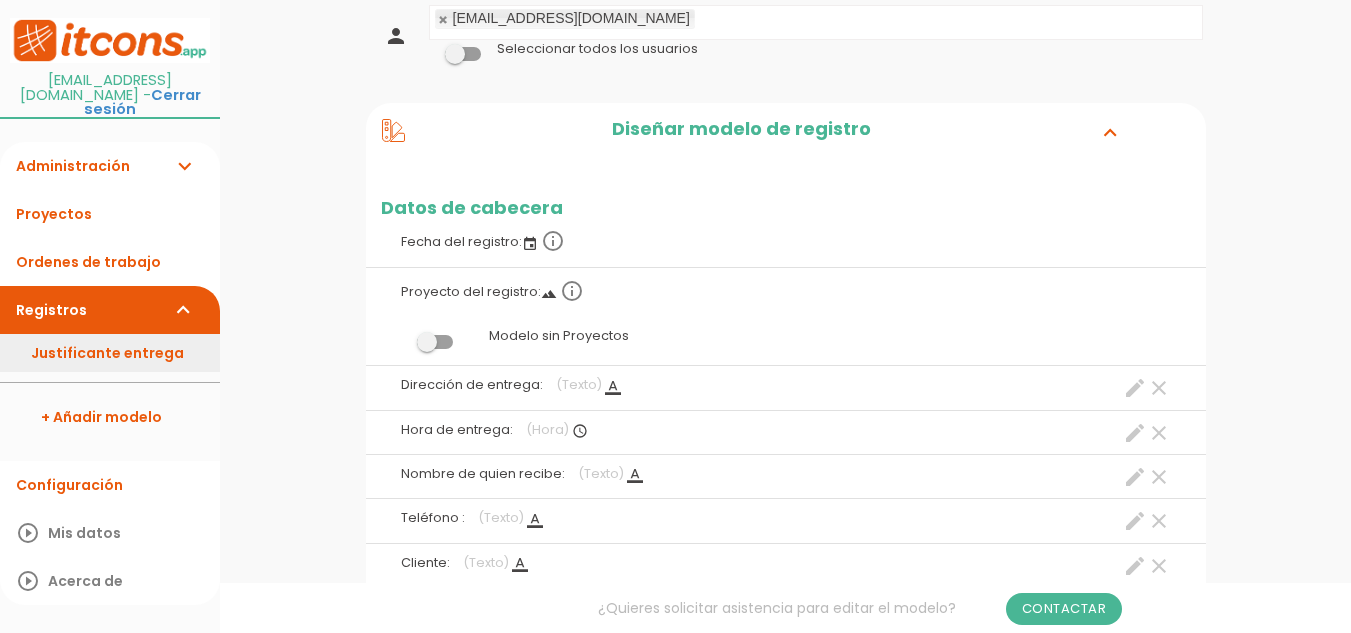 drag, startPoint x: 0, startPoint y: 0, endPoint x: 137, endPoint y: 340, distance: 366.56378 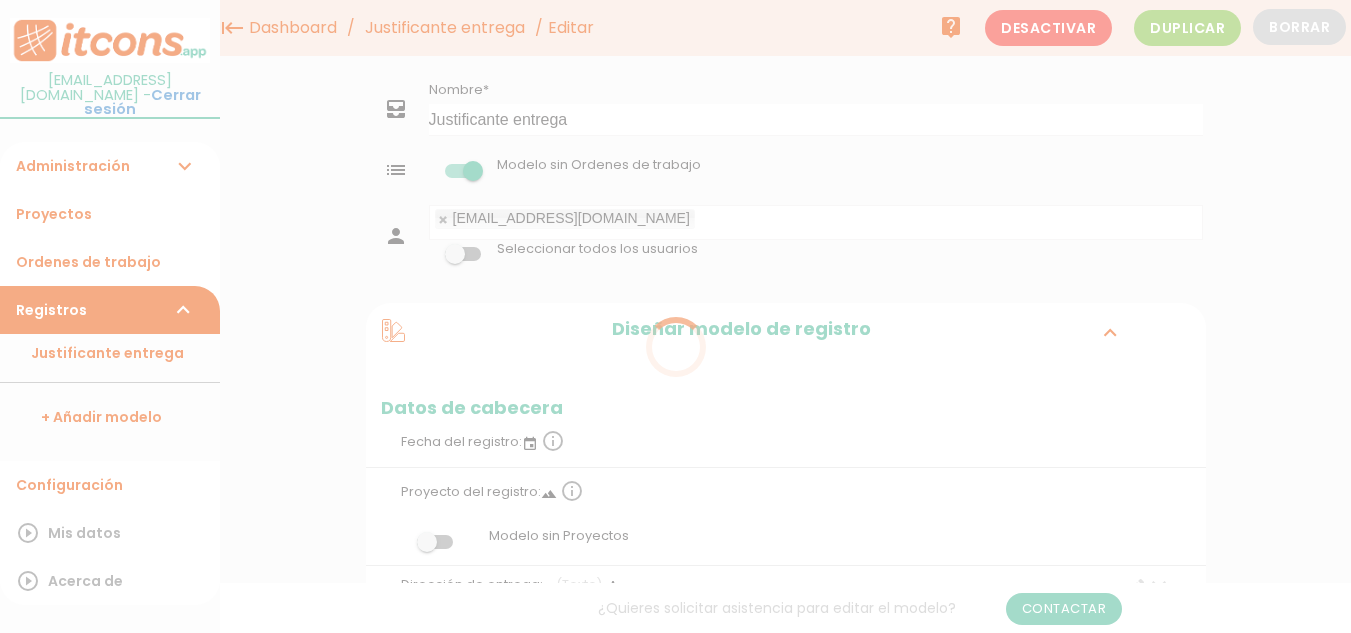 scroll, scrollTop: 0, scrollLeft: 0, axis: both 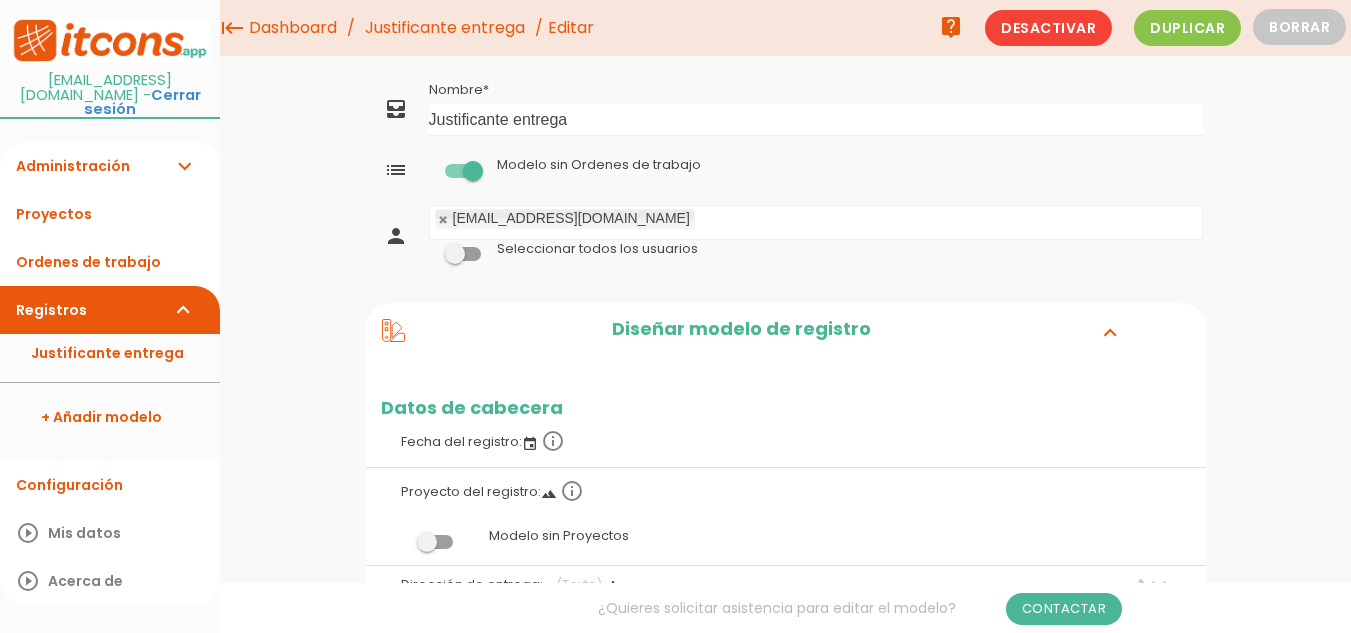 click at bounding box center (435, 542) 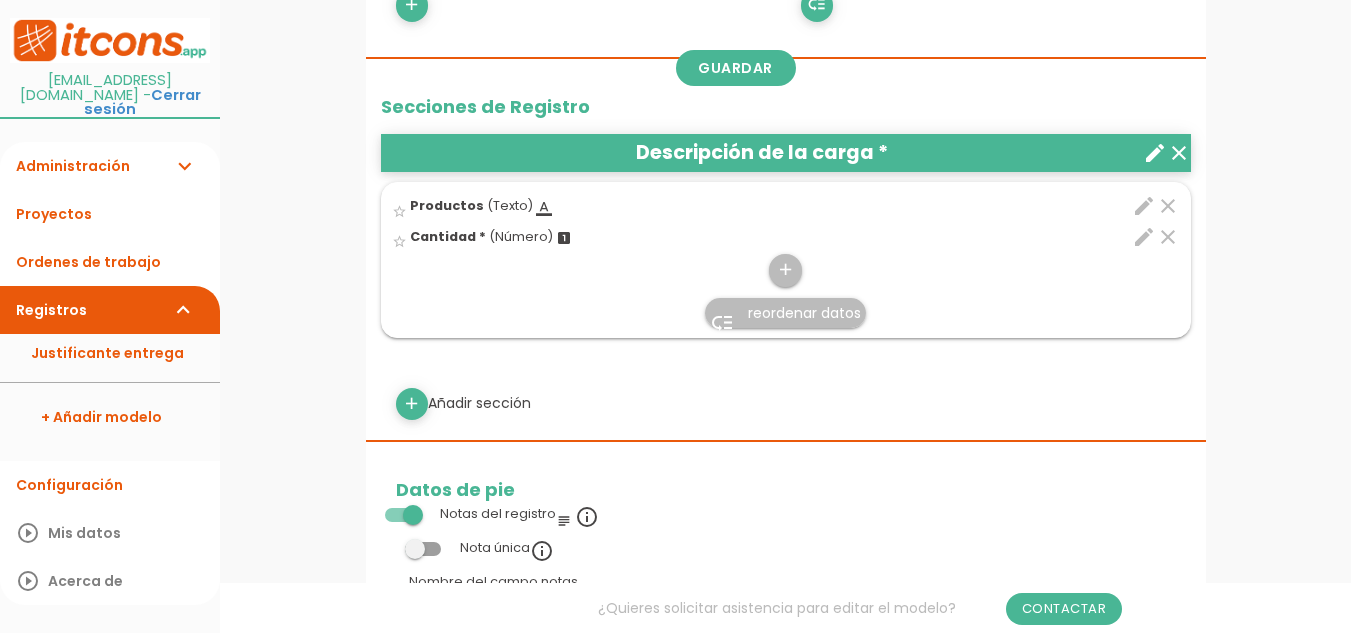 scroll, scrollTop: 900, scrollLeft: 0, axis: vertical 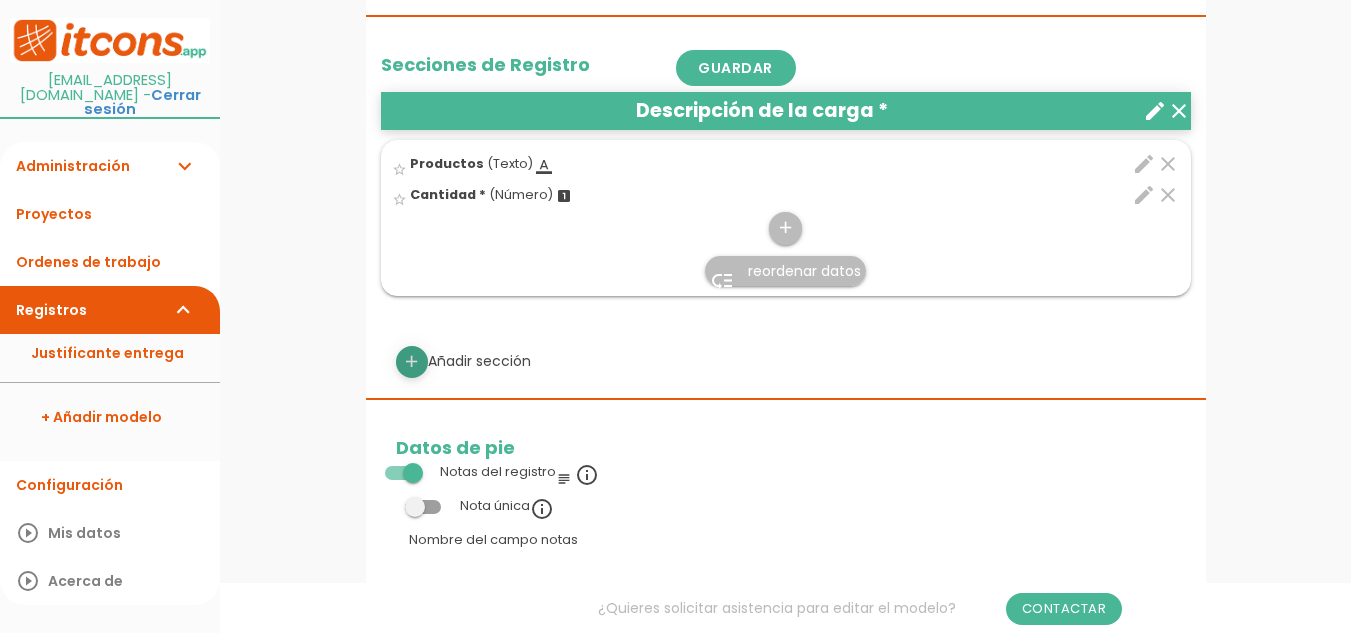 click on "add" at bounding box center [411, 362] 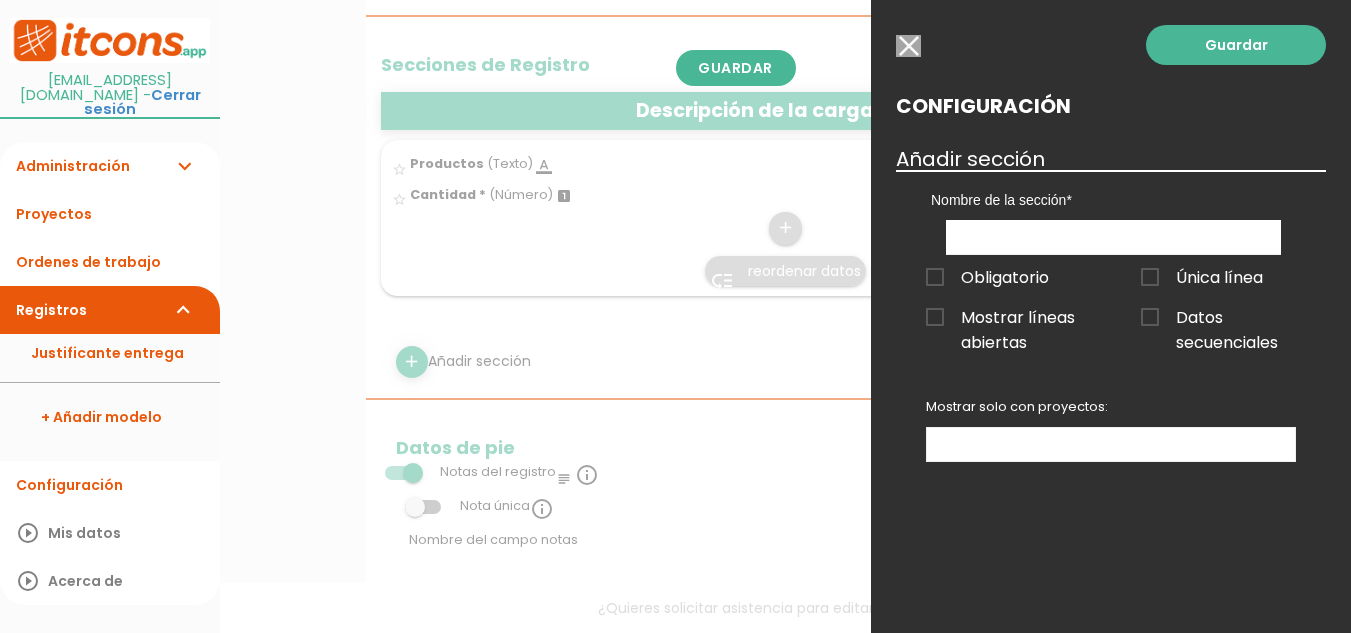 click at bounding box center [908, 46] 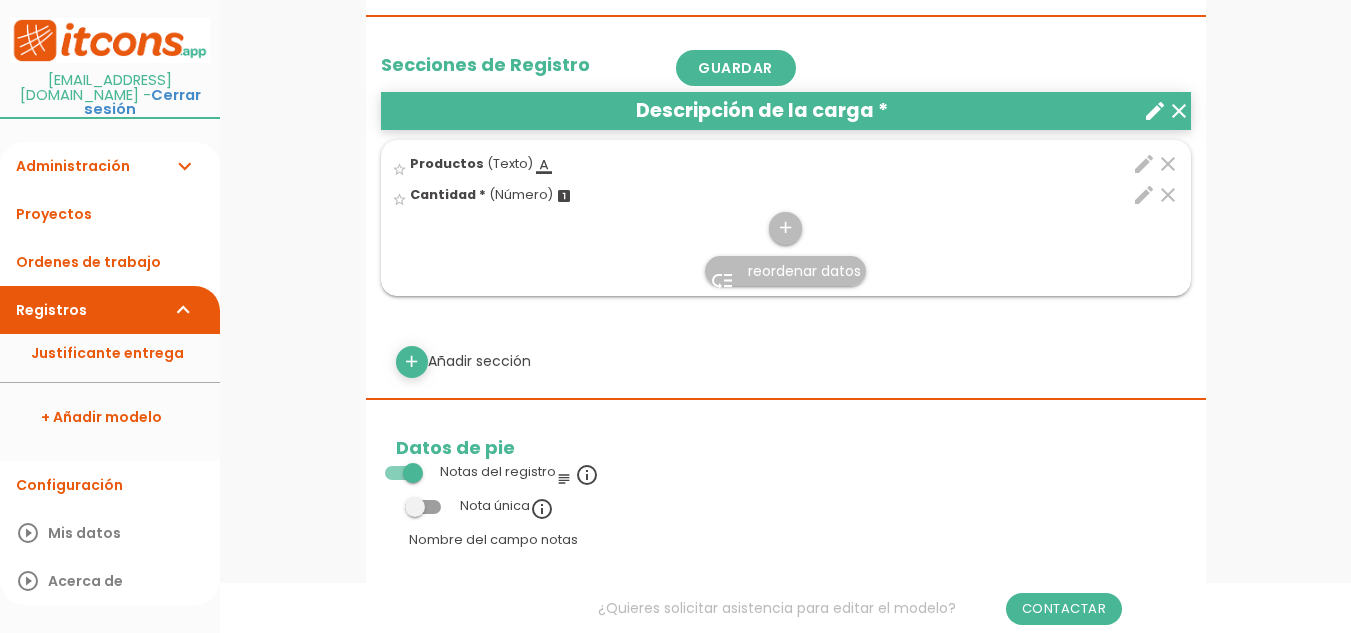 click on "subject" at bounding box center (564, 479) 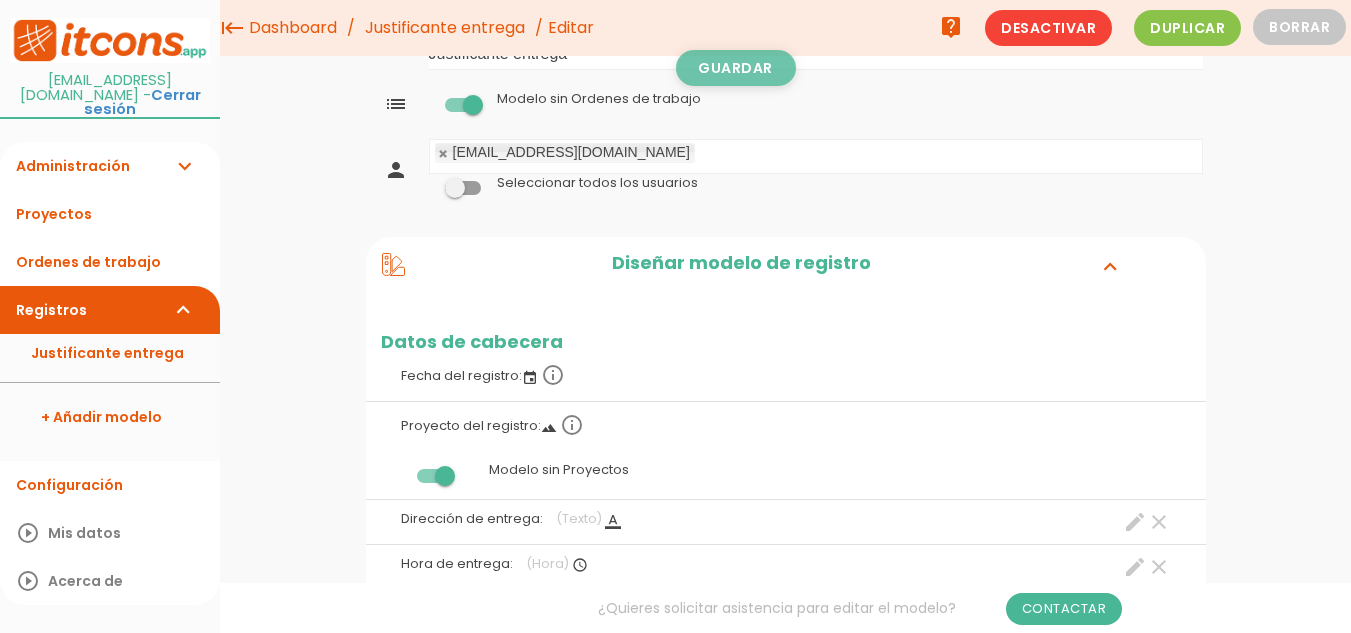 scroll, scrollTop: 0, scrollLeft: 0, axis: both 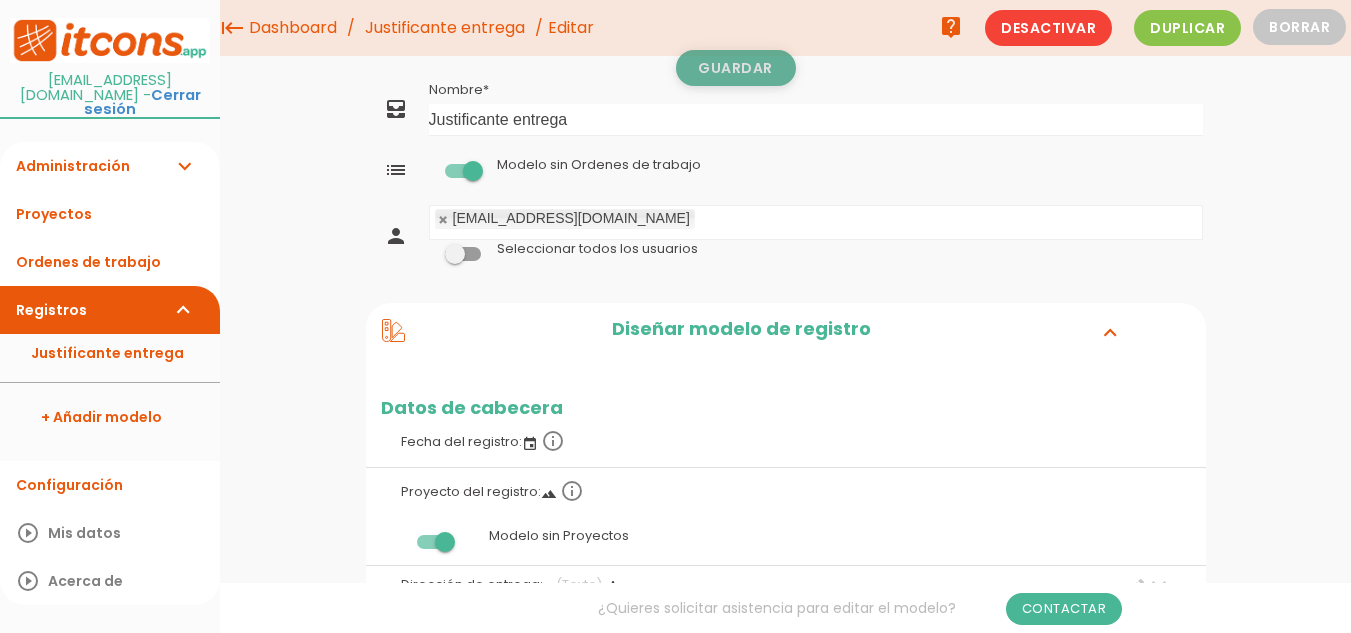 click on "Guardar" at bounding box center (736, 68) 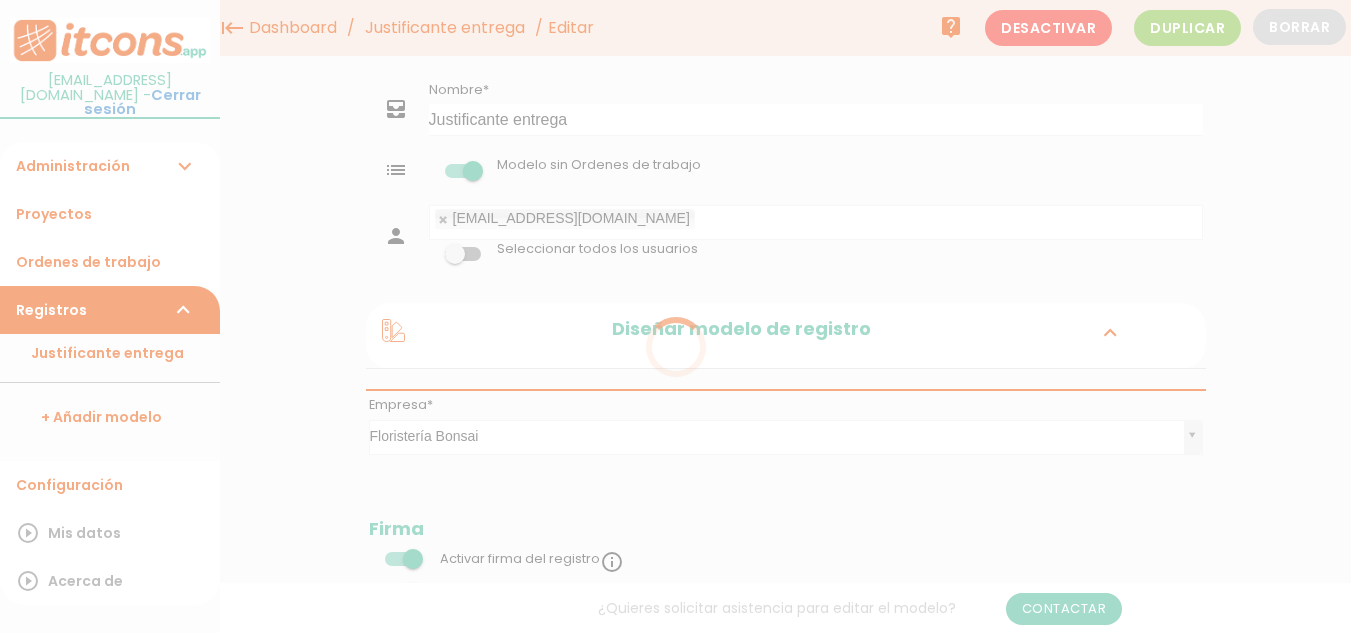 scroll, scrollTop: 0, scrollLeft: 0, axis: both 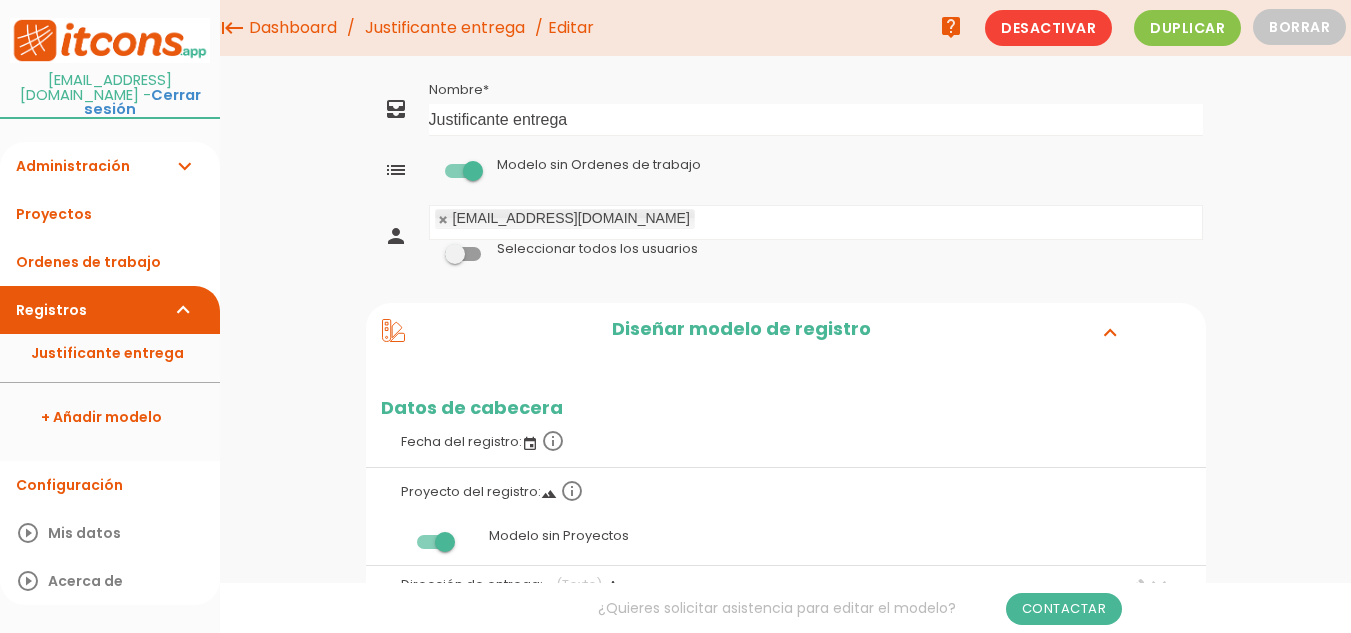 drag, startPoint x: 860, startPoint y: 245, endPoint x: 858, endPoint y: 257, distance: 12.165525 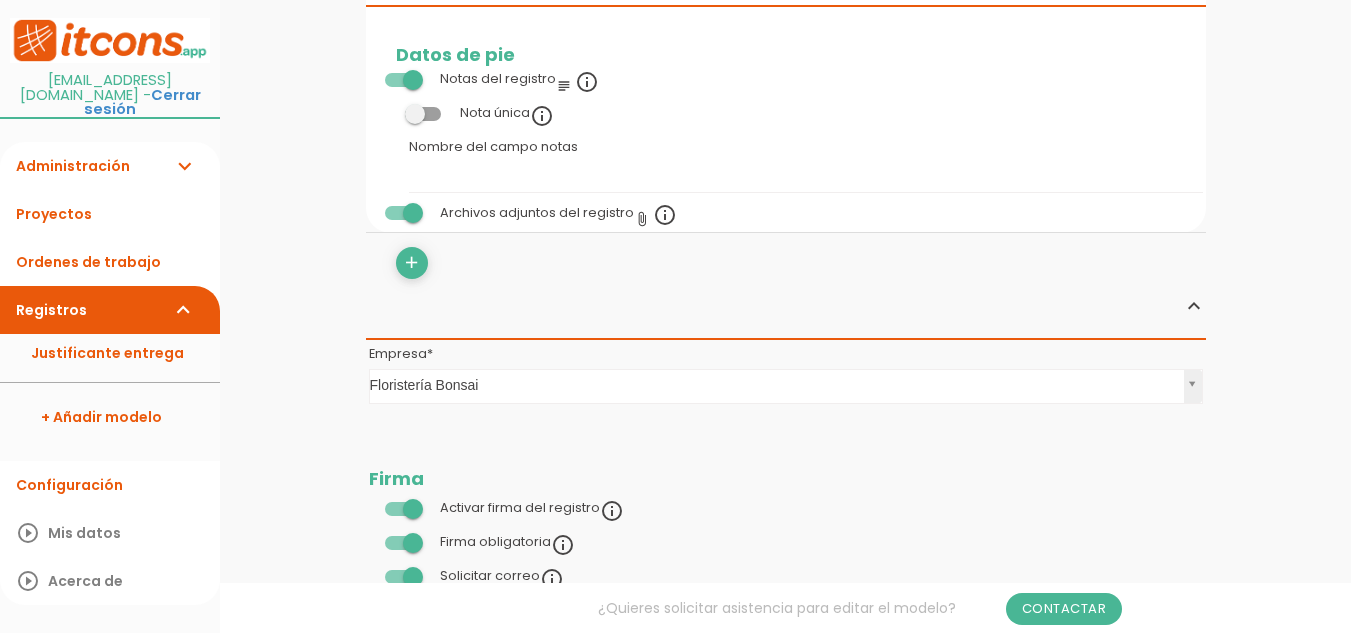 scroll, scrollTop: 1300, scrollLeft: 0, axis: vertical 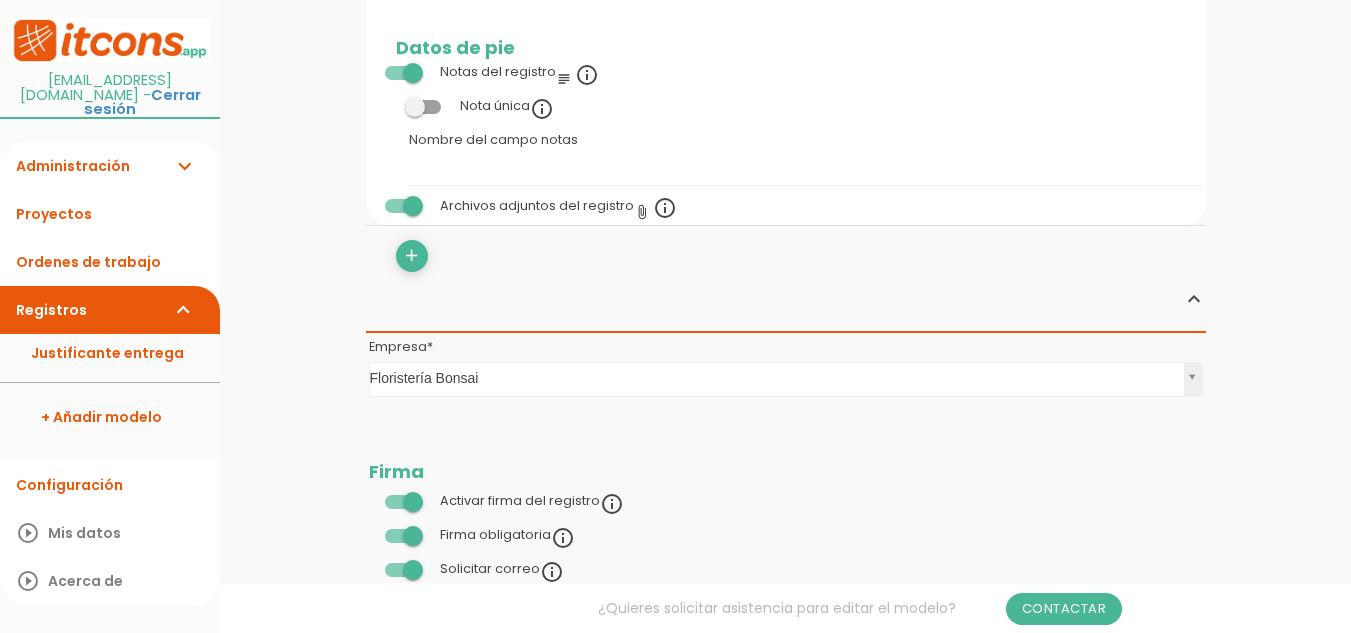 click at bounding box center (403, 536) 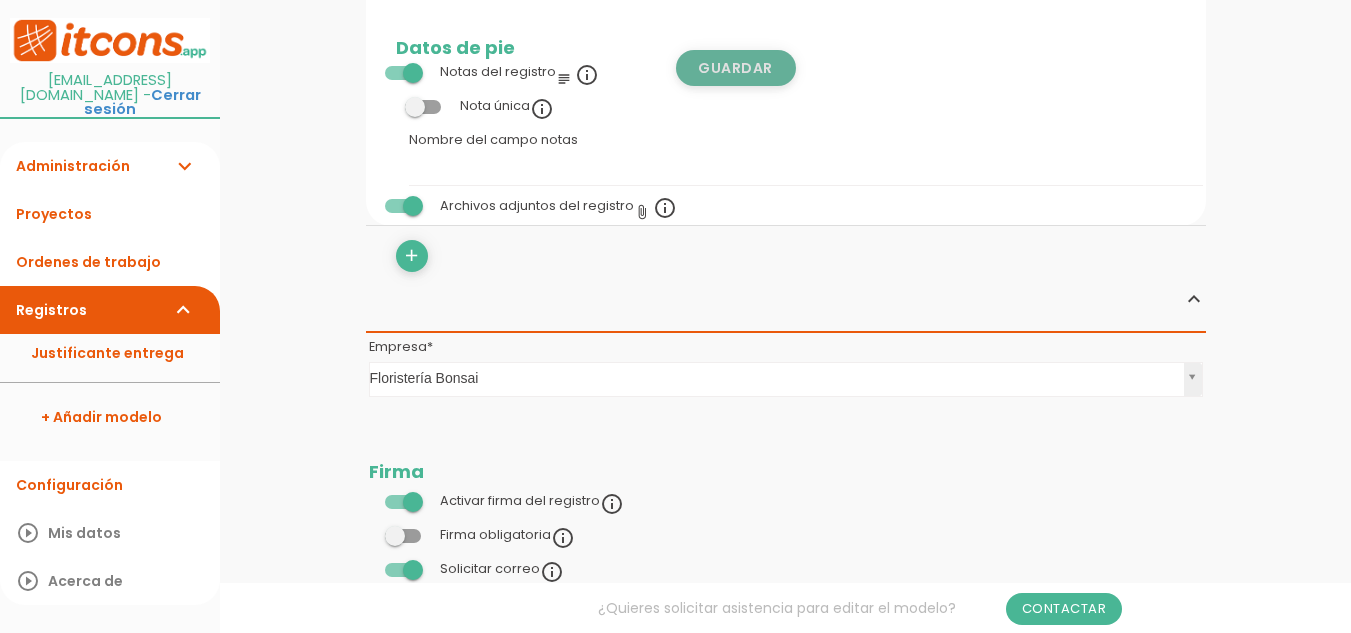 click on "Guardar" at bounding box center [736, 68] 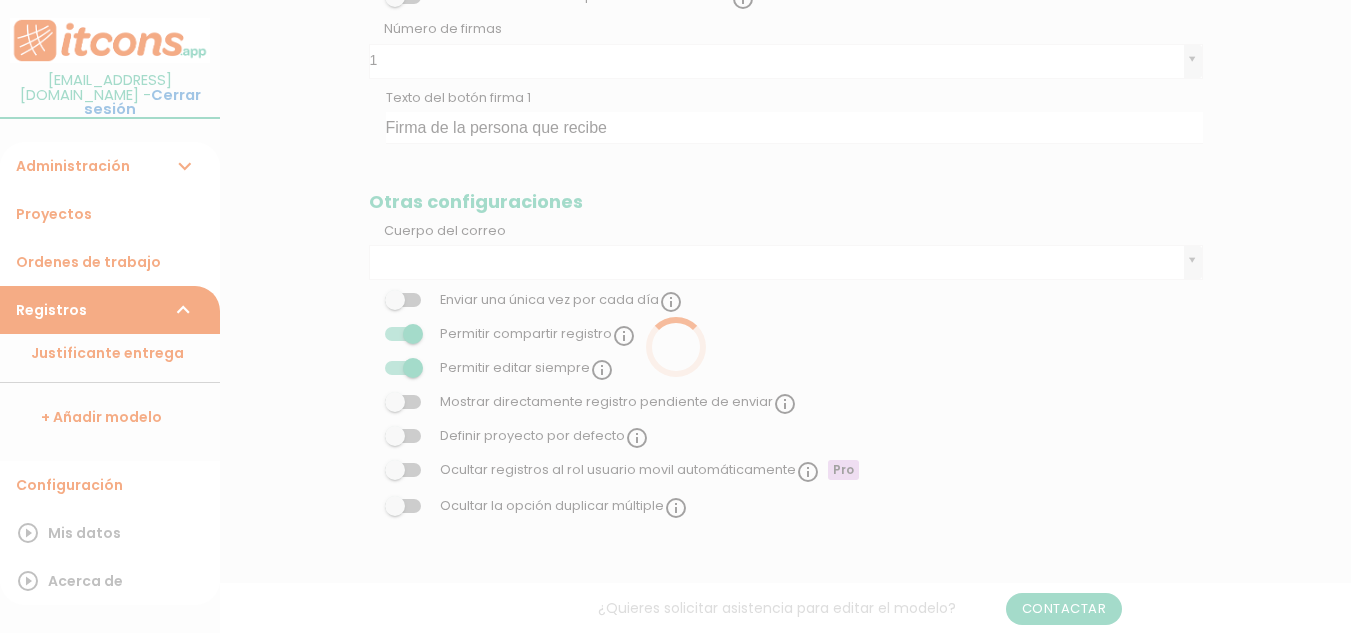 scroll, scrollTop: 1300, scrollLeft: 0, axis: vertical 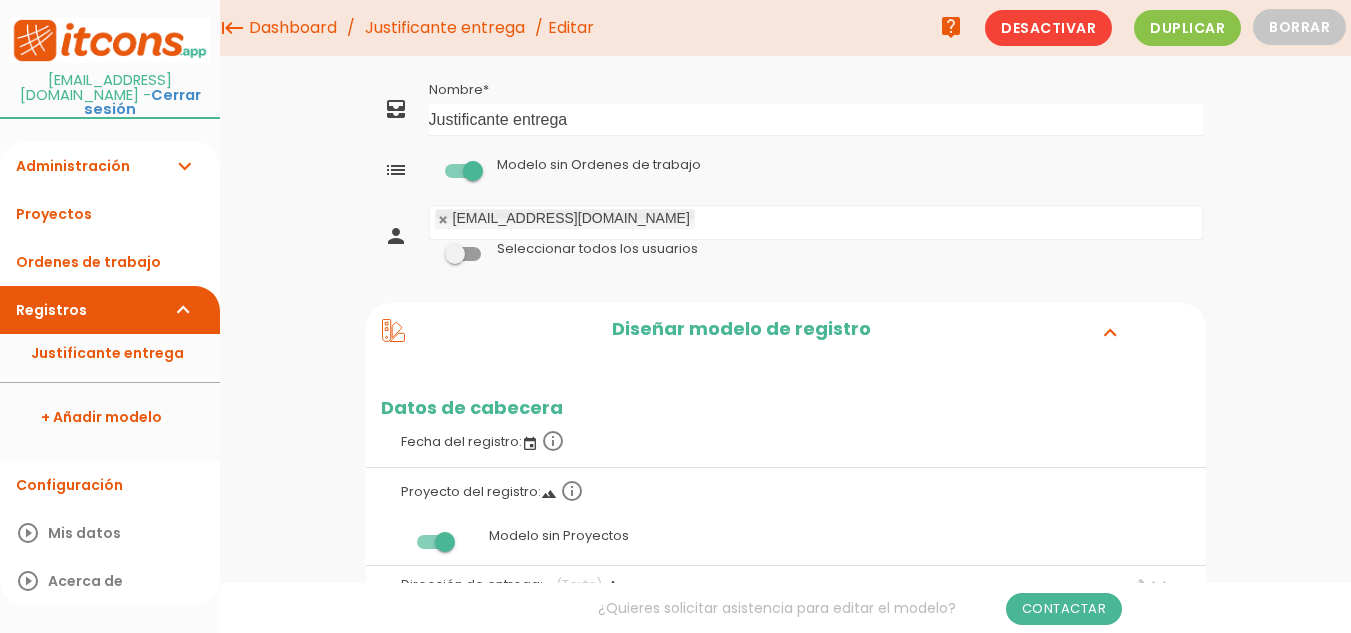 click on "menu
keyboard_tab
Dashboard
Justificante entrega Editar" at bounding box center (785, 1270) 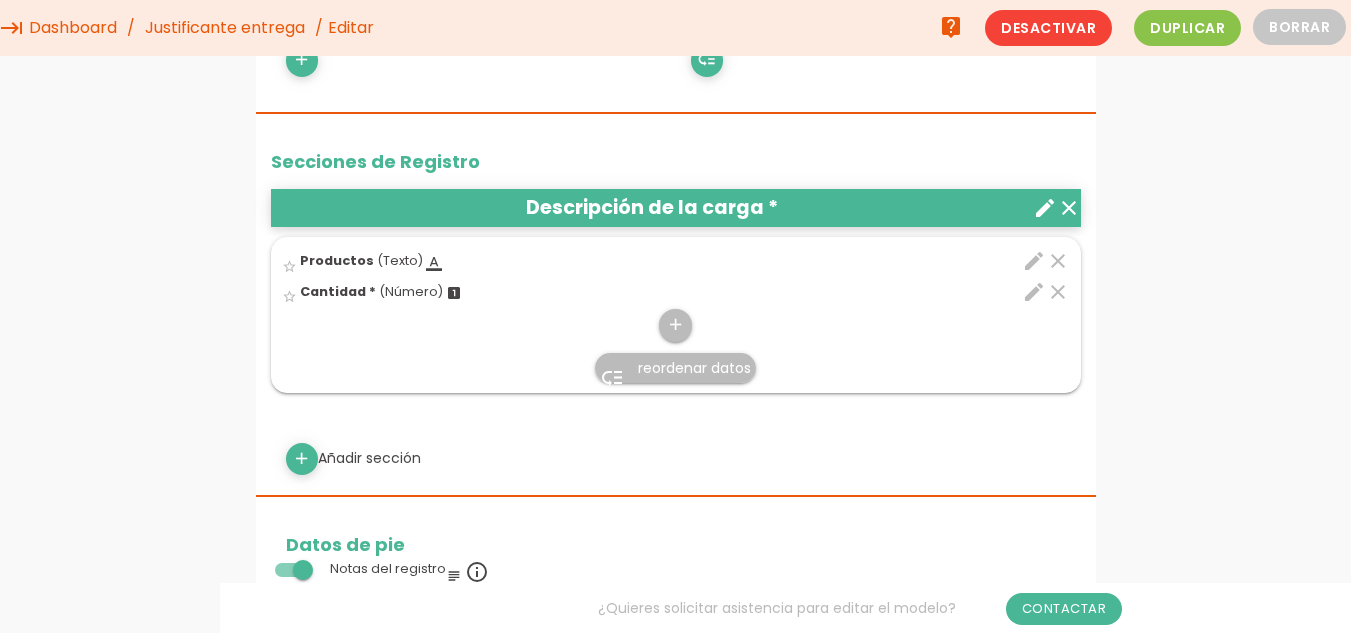 scroll, scrollTop: 600, scrollLeft: 0, axis: vertical 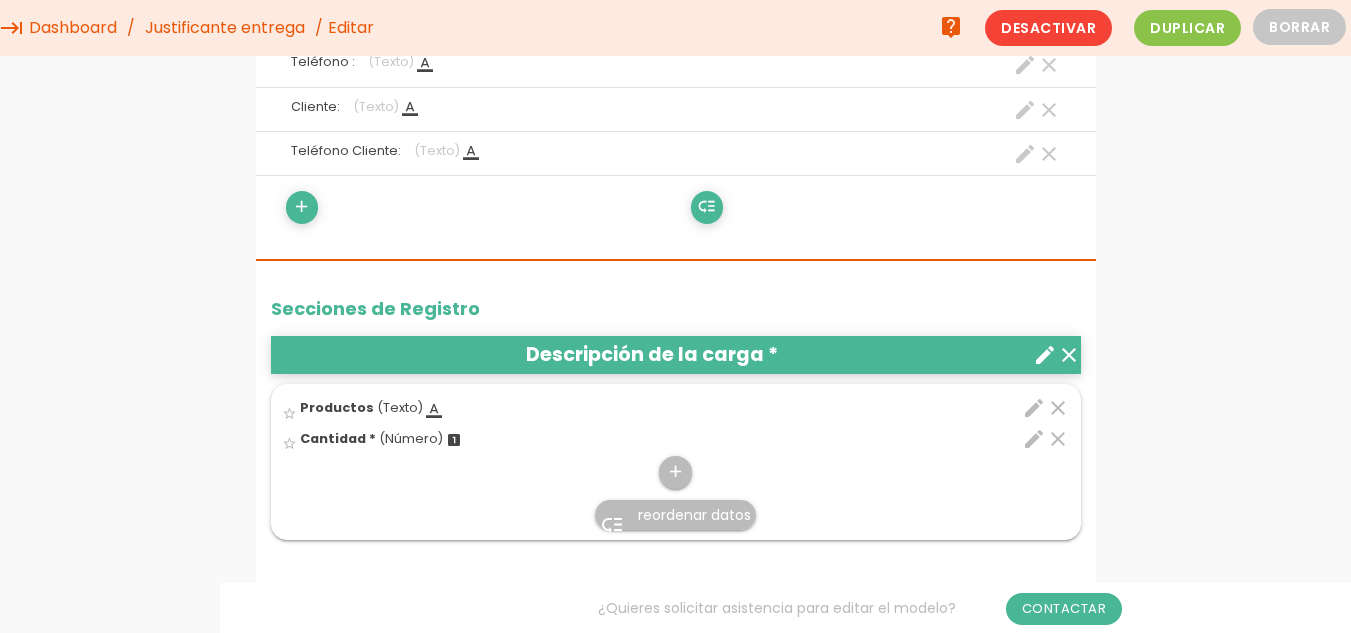 click on "keyboard_tab" at bounding box center [12, 28] 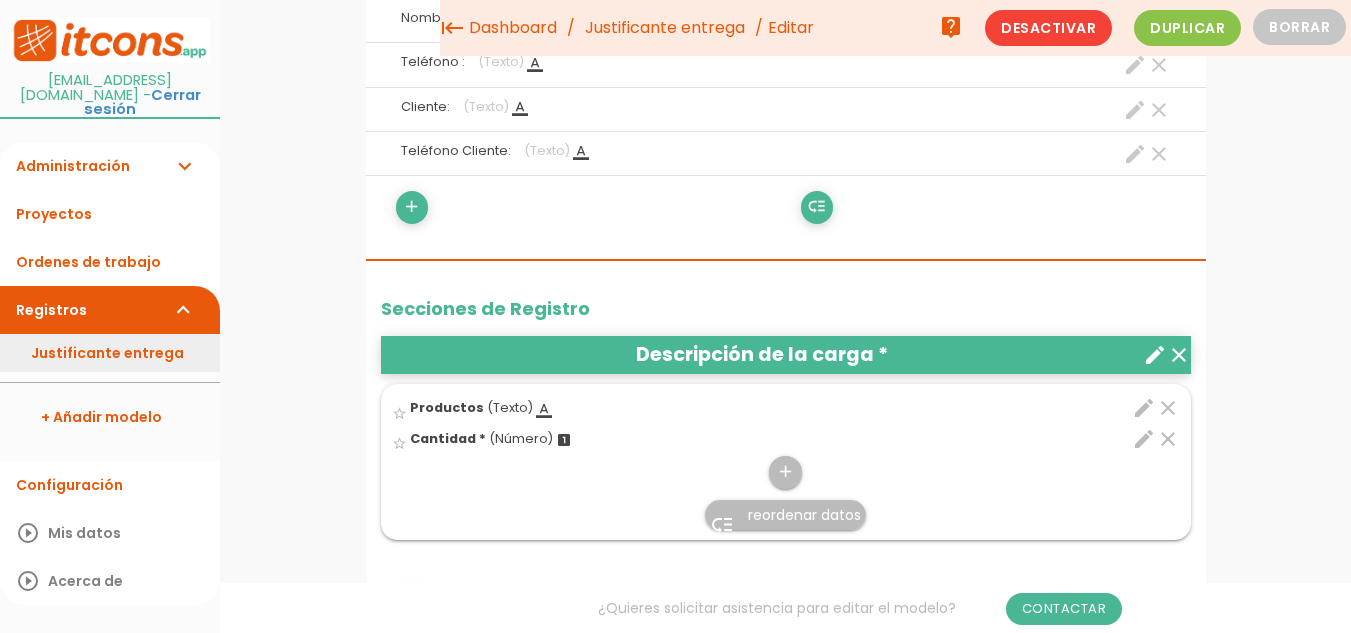 click on "Justificante entrega" at bounding box center [110, 353] 